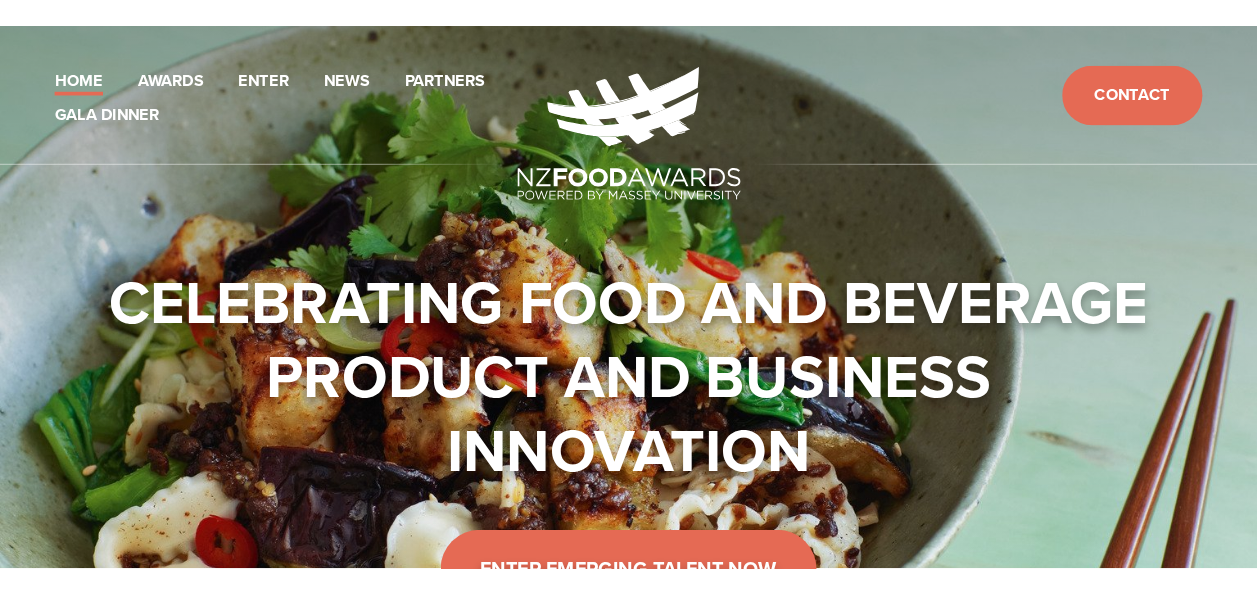 scroll, scrollTop: 0, scrollLeft: 0, axis: both 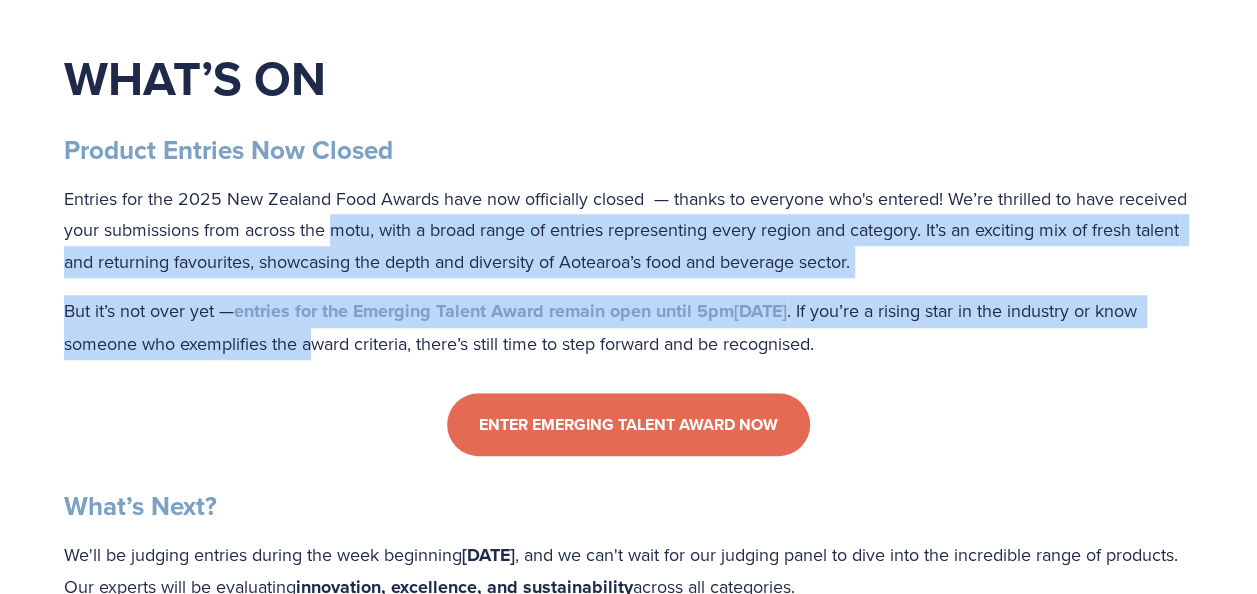 drag, startPoint x: 336, startPoint y: 232, endPoint x: 365, endPoint y: 348, distance: 119.57006 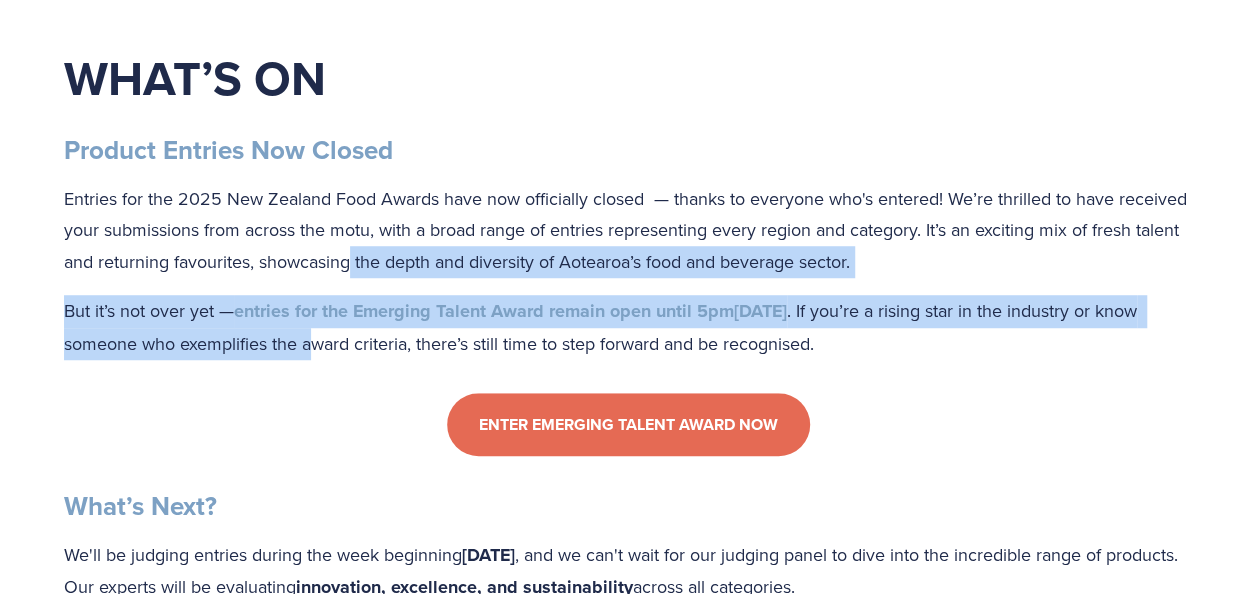 drag, startPoint x: 365, startPoint y: 348, endPoint x: 351, endPoint y: 268, distance: 81.21576 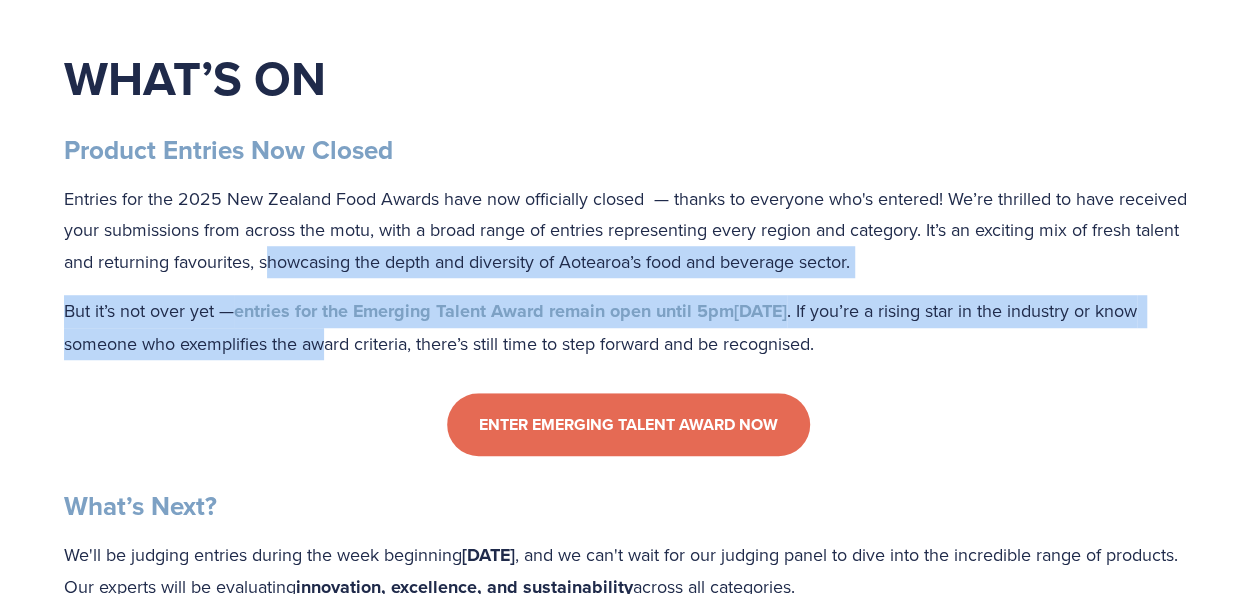 drag, startPoint x: 368, startPoint y: 354, endPoint x: 270, endPoint y: 250, distance: 142.89856 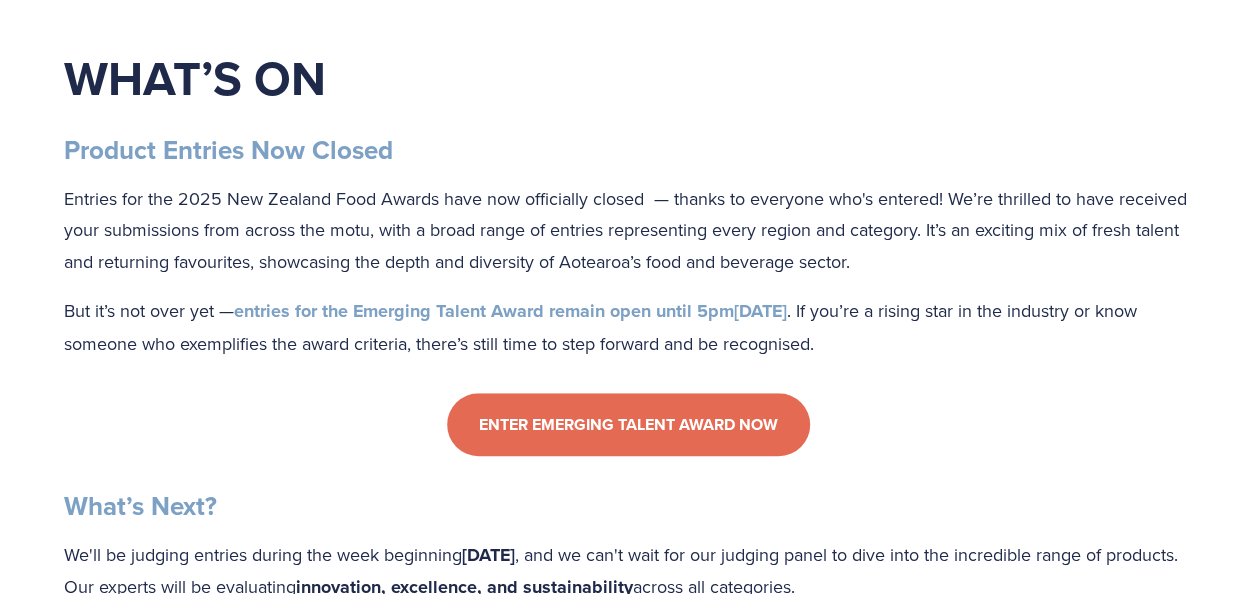 click on "Entries for the 2025 New Zealand Food Awards have now officially closed  — thanks to everyone who's entered! We’re thrilled to have received your submissions from across the motu, with a broad range of entries representing every region and category. It’s an exciting mix of fresh talent and returning favourites, showcasing the depth and diversity of Aotearoa’s food and beverage sector." at bounding box center (628, 230) 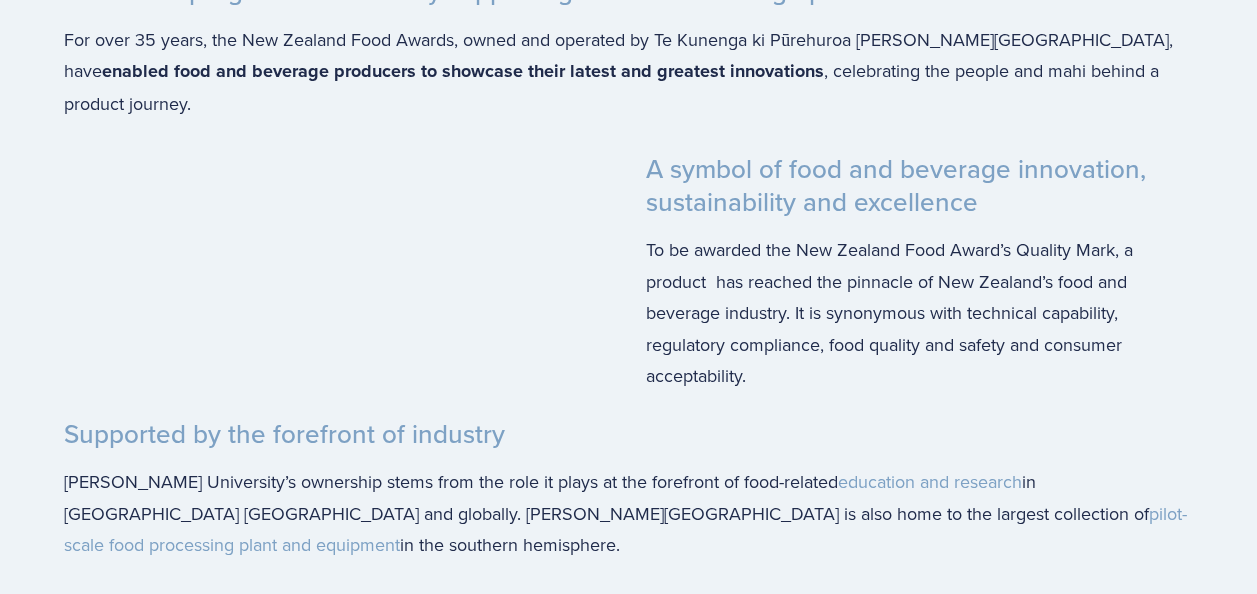 scroll, scrollTop: 1748, scrollLeft: 0, axis: vertical 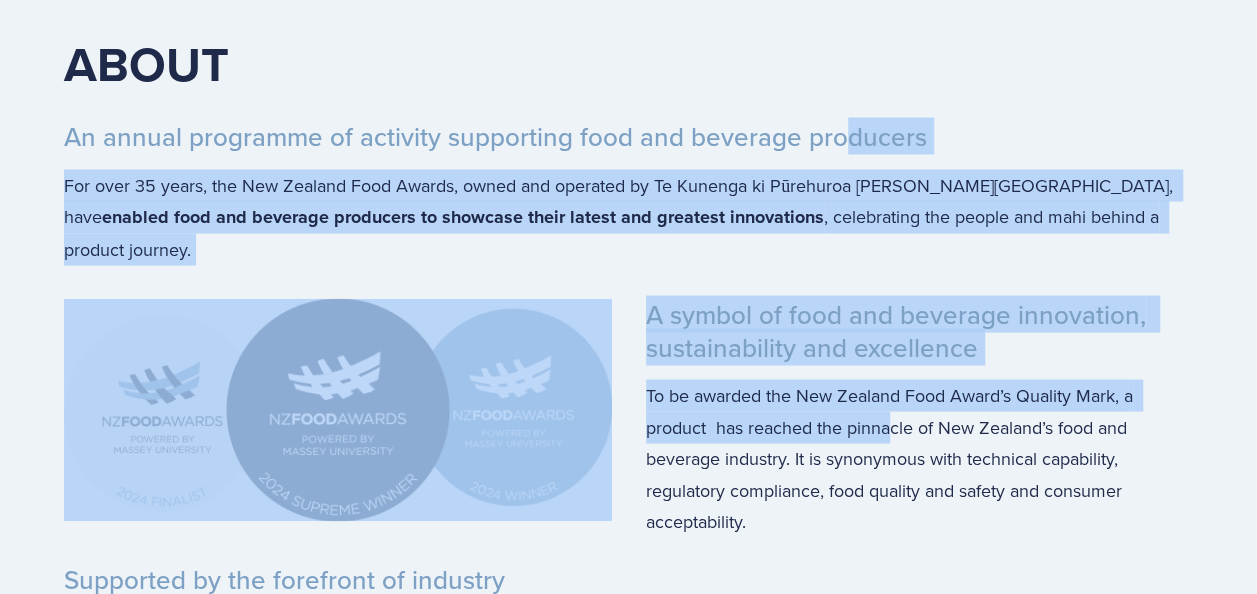 drag, startPoint x: 841, startPoint y: 120, endPoint x: 886, endPoint y: 402, distance: 285.56784 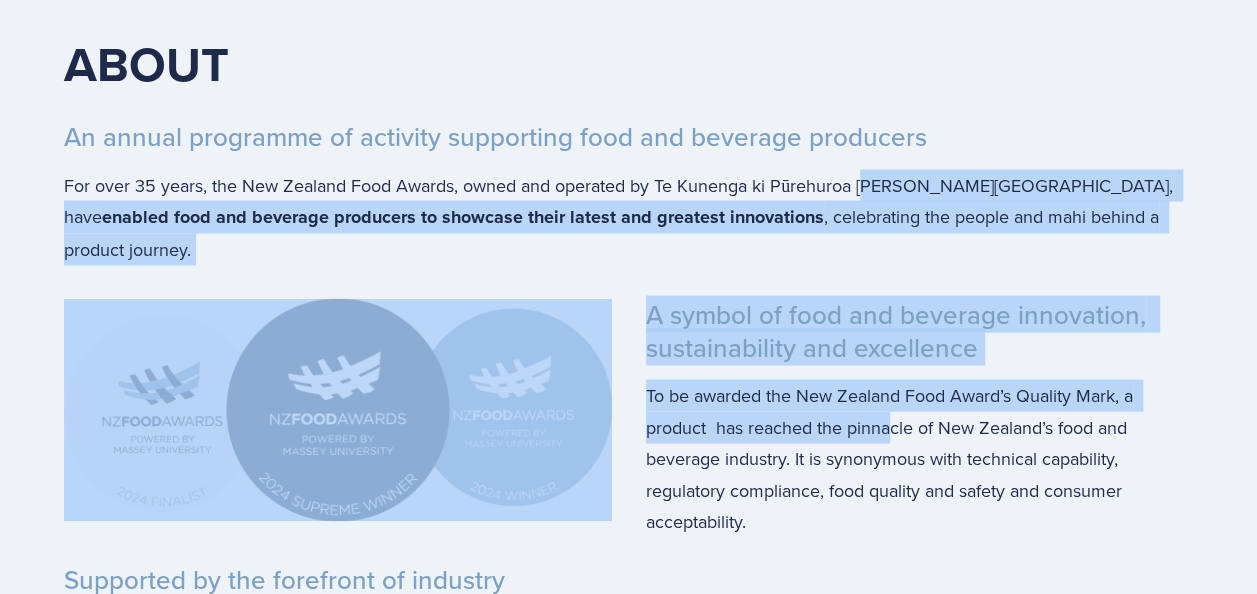 drag, startPoint x: 886, startPoint y: 402, endPoint x: 875, endPoint y: 182, distance: 220.27483 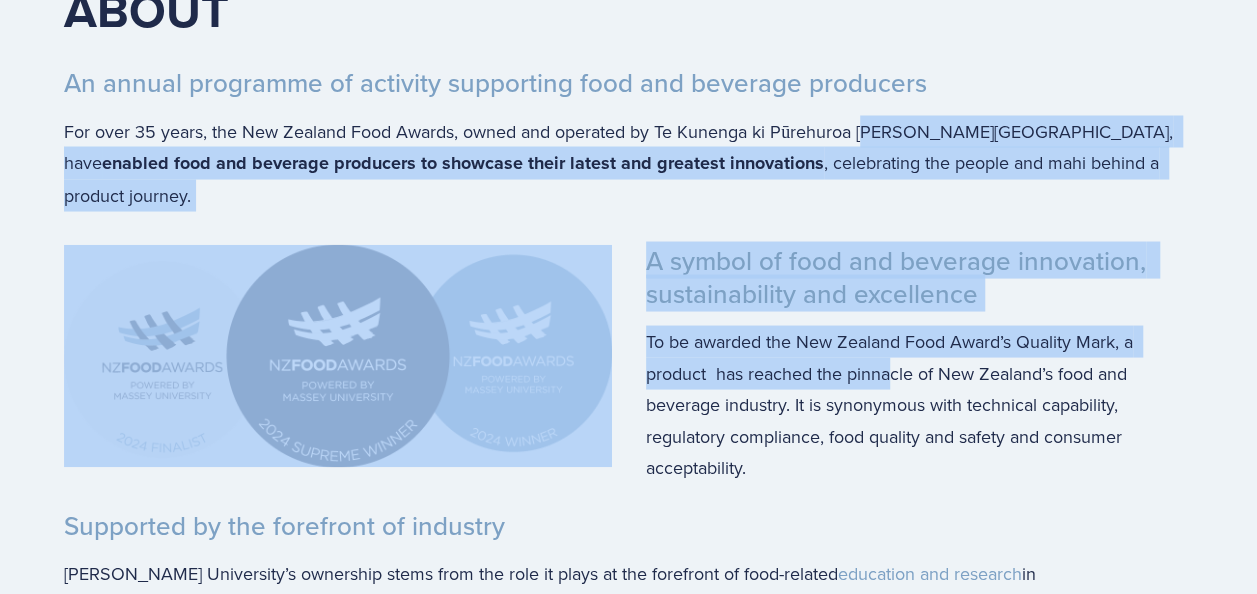scroll, scrollTop: 1824, scrollLeft: 0, axis: vertical 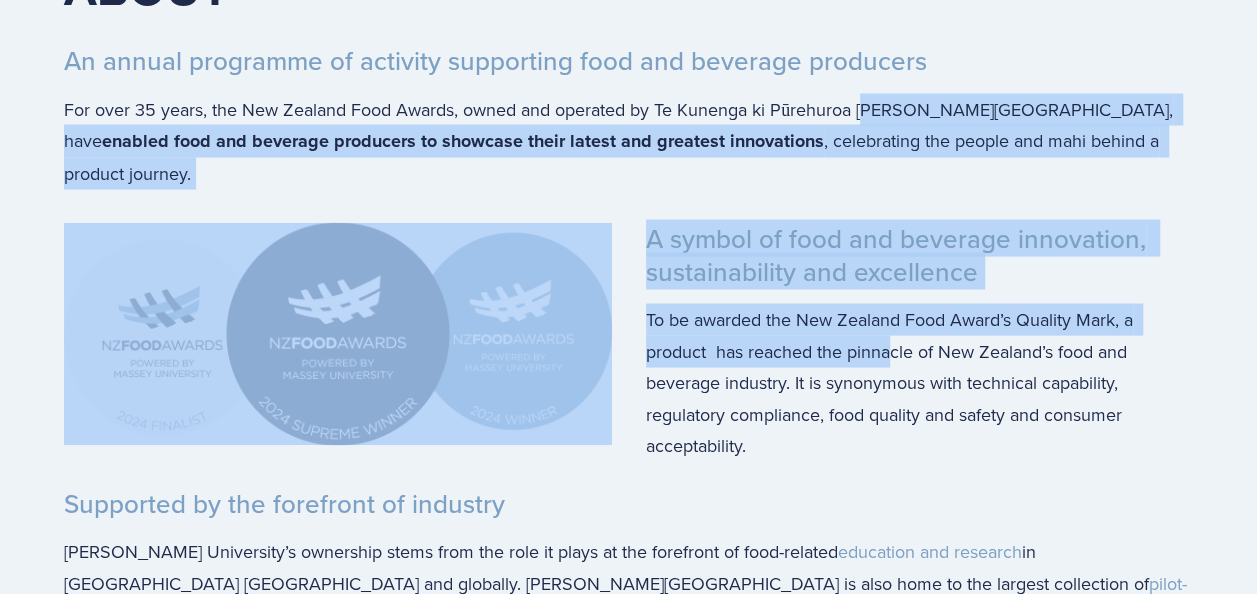 click on "To be awarded the New Zealand Food Award’s Quality Mark, a product  has reached the pinnacle of New Zealand’s food and beverage industry. It is synonymous with technical capability, regulatory compliance, food quality and safety and consumer acceptability." at bounding box center [628, 382] 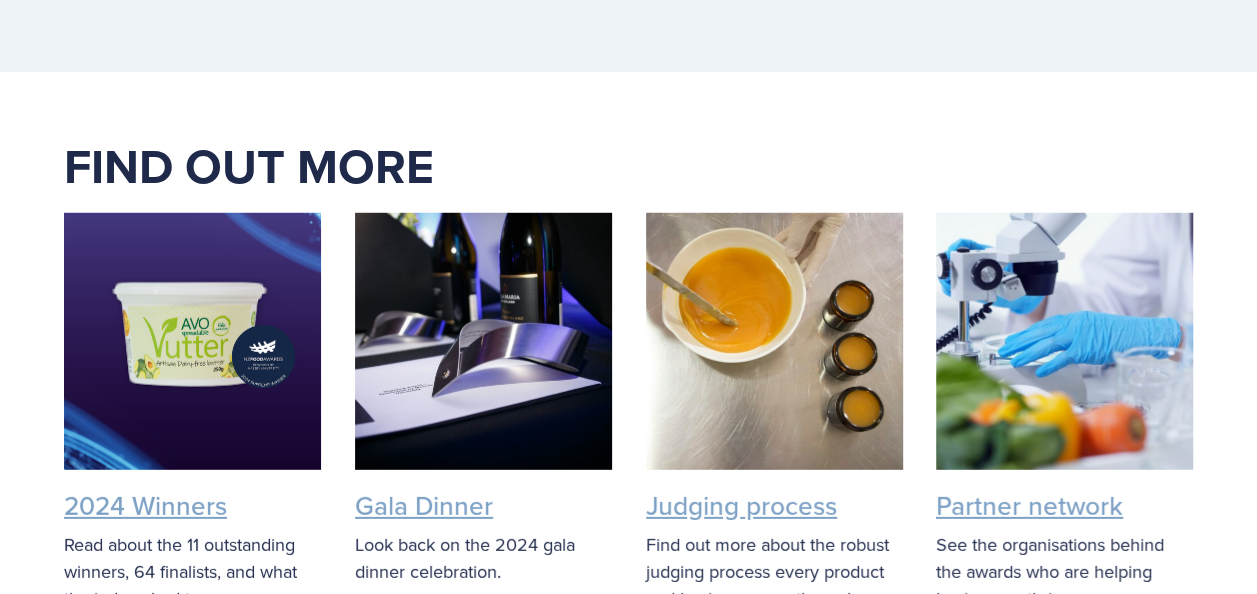 scroll, scrollTop: 2770, scrollLeft: 0, axis: vertical 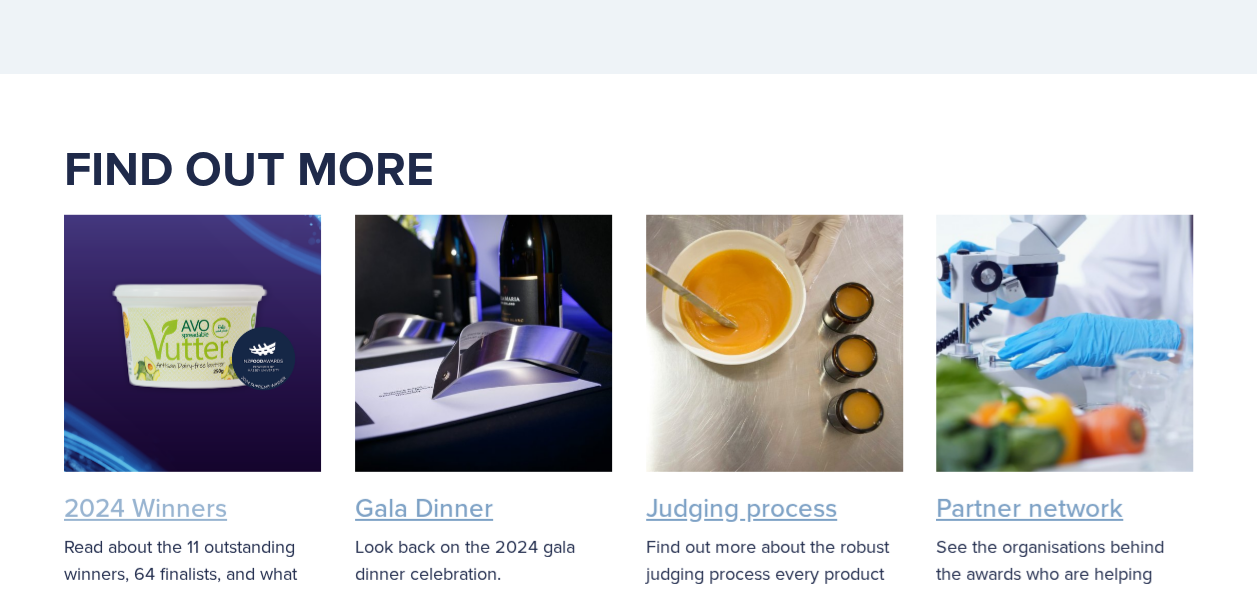 click on "2024 Winners" at bounding box center (145, 507) 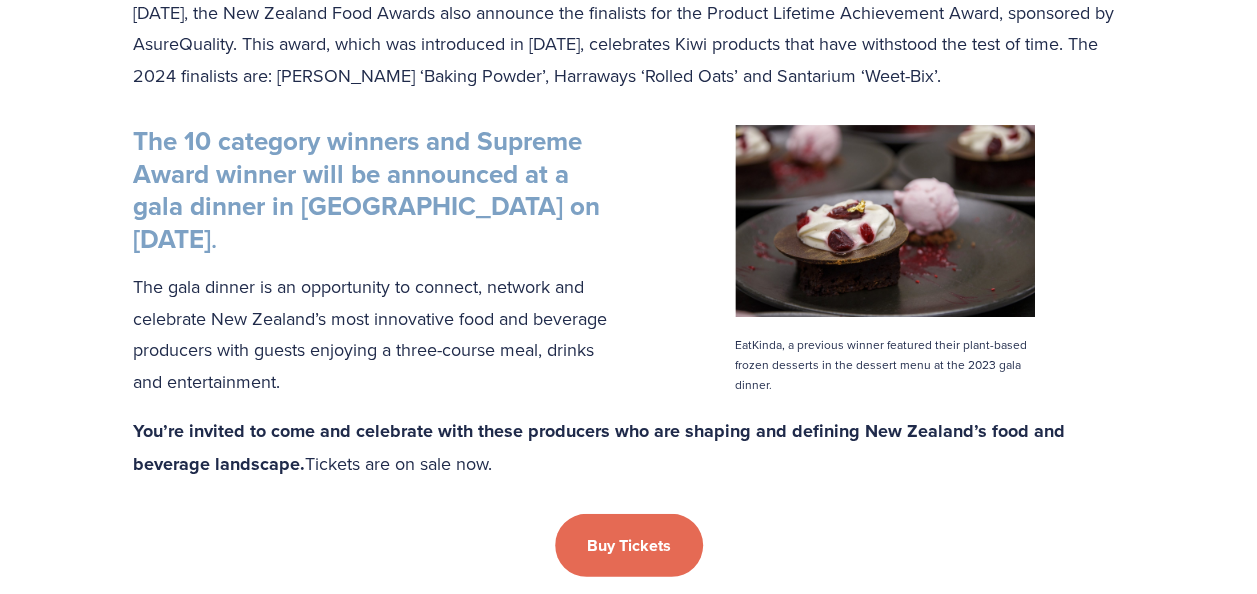 scroll, scrollTop: 2700, scrollLeft: 0, axis: vertical 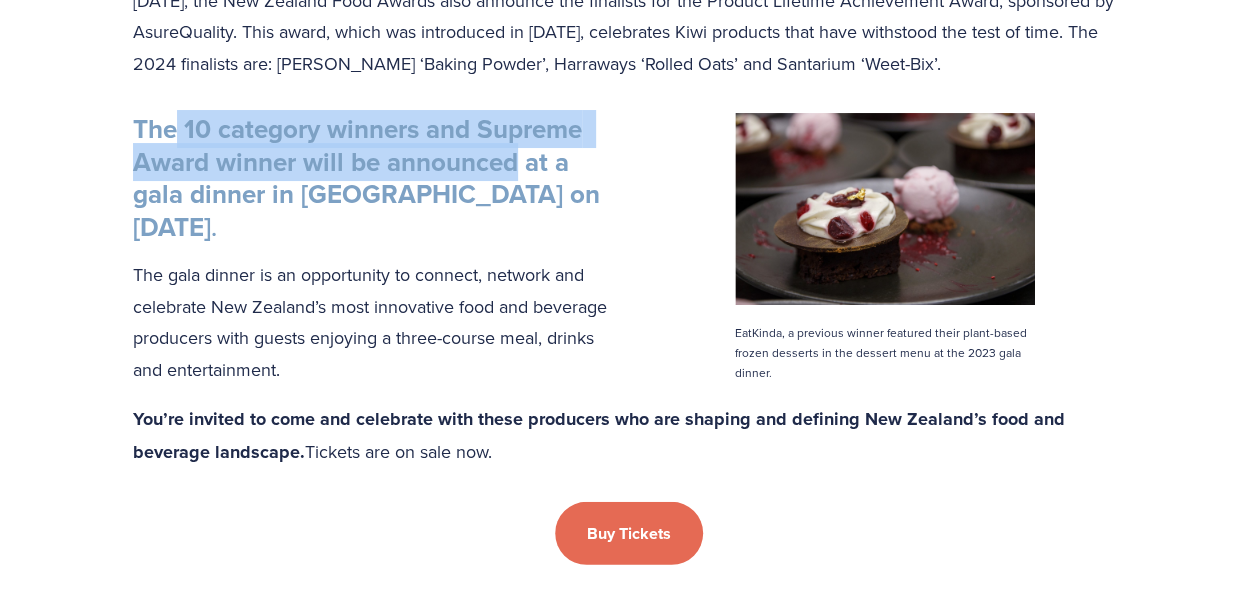 drag, startPoint x: 470, startPoint y: 152, endPoint x: 510, endPoint y: 157, distance: 40.311287 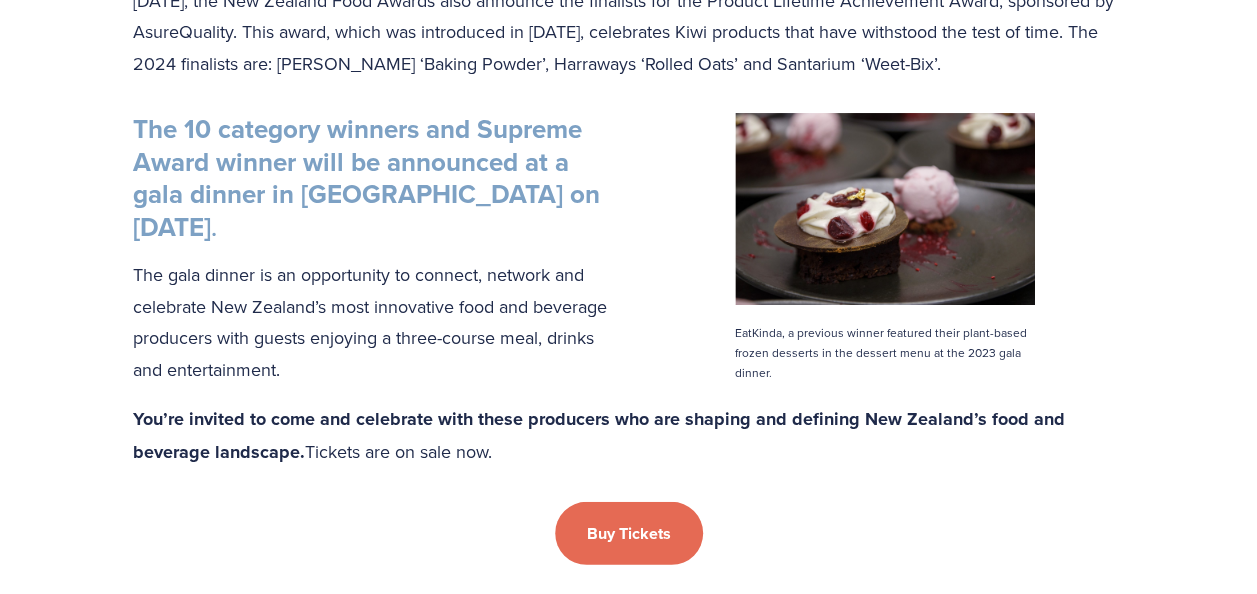 drag, startPoint x: 510, startPoint y: 157, endPoint x: 503, endPoint y: 173, distance: 17.464249 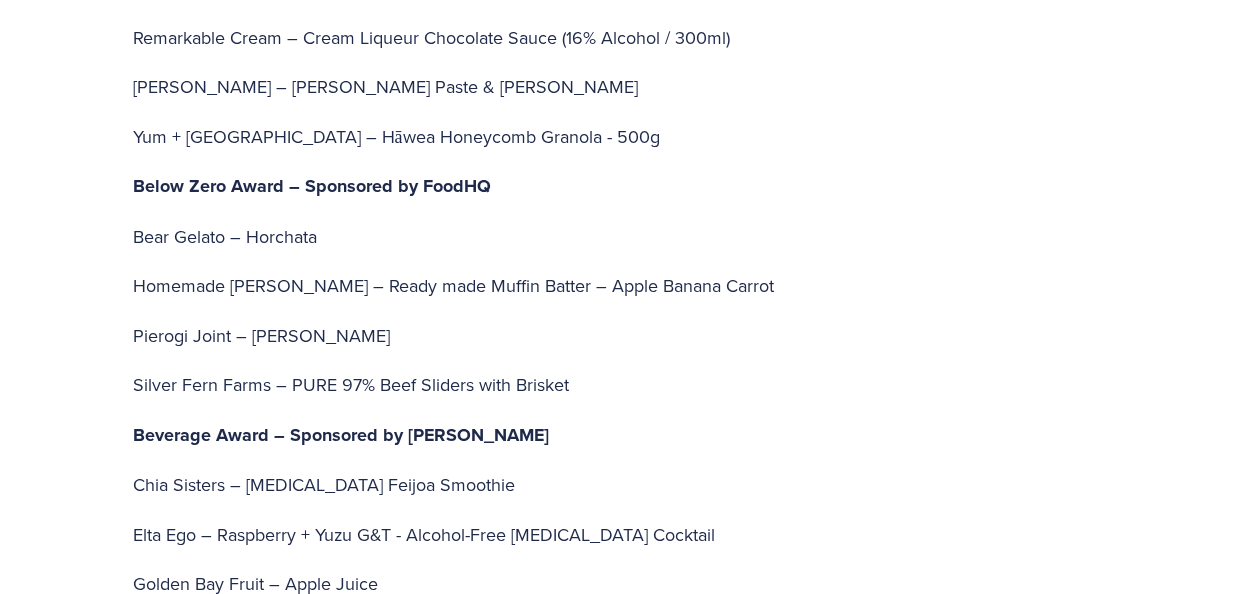 scroll, scrollTop: 4200, scrollLeft: 0, axis: vertical 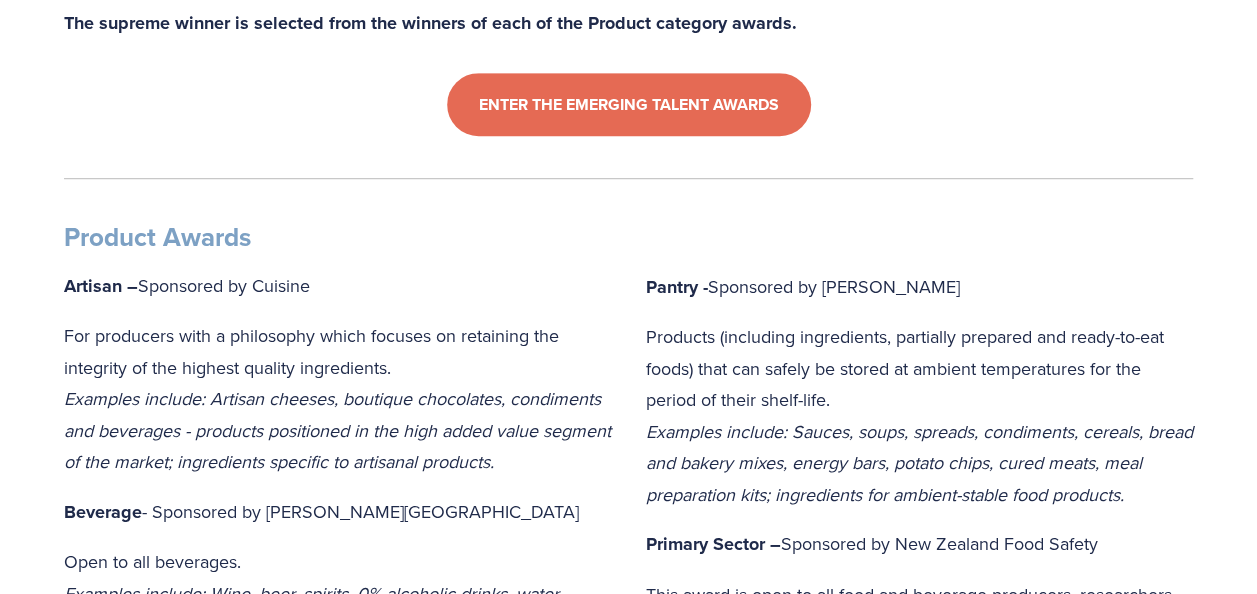 click on "Examples include: Artisan cheeses, boutique chocolates, condiments and beverages - products positioned in the high added value segment of the market; ingredients specific to artisanal products." at bounding box center [340, 430] 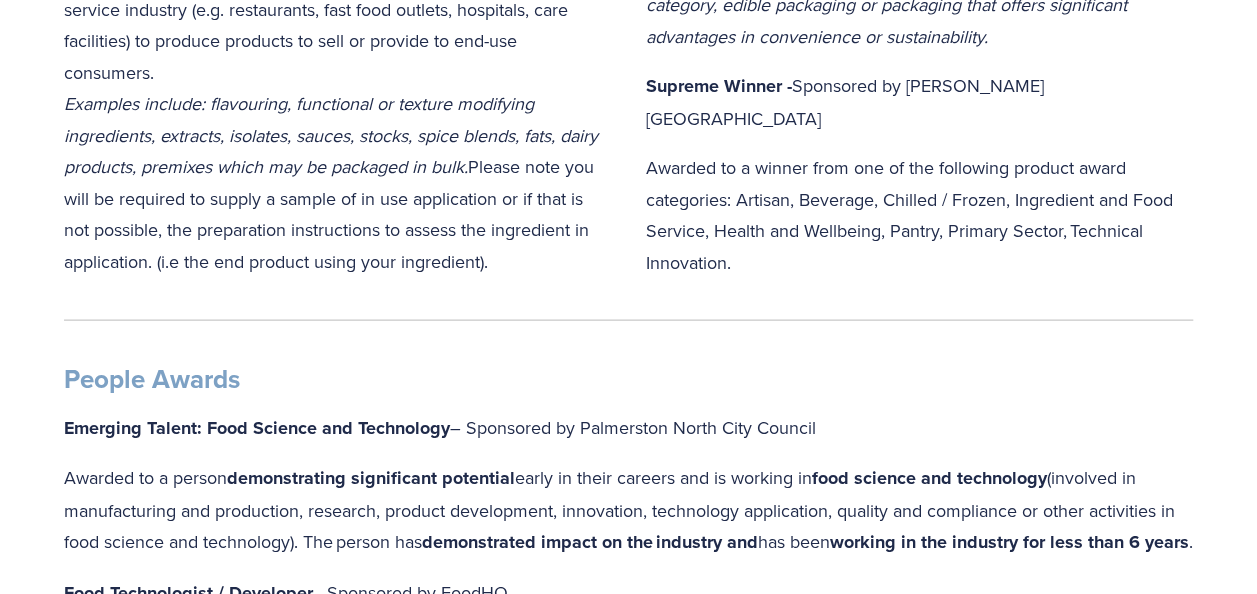 scroll, scrollTop: 2072, scrollLeft: 0, axis: vertical 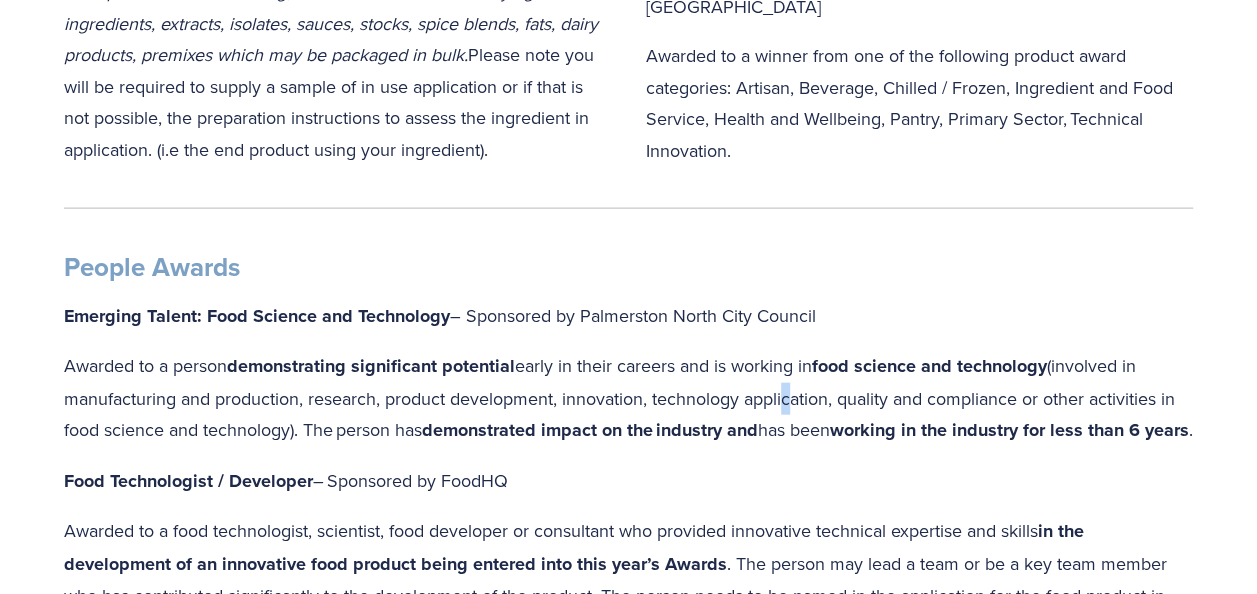 click on "Awarded to a person  demonstrating significant potential  early in their careers and is working in  food science and technology  (involved in manufacturing and production, research, product development, innovation, technology application, quality and compliance or other activities in food science and technology). The person has  demonstrated impact on the industry and  has been  working in the industry for less than 6 years ." at bounding box center [628, 398] 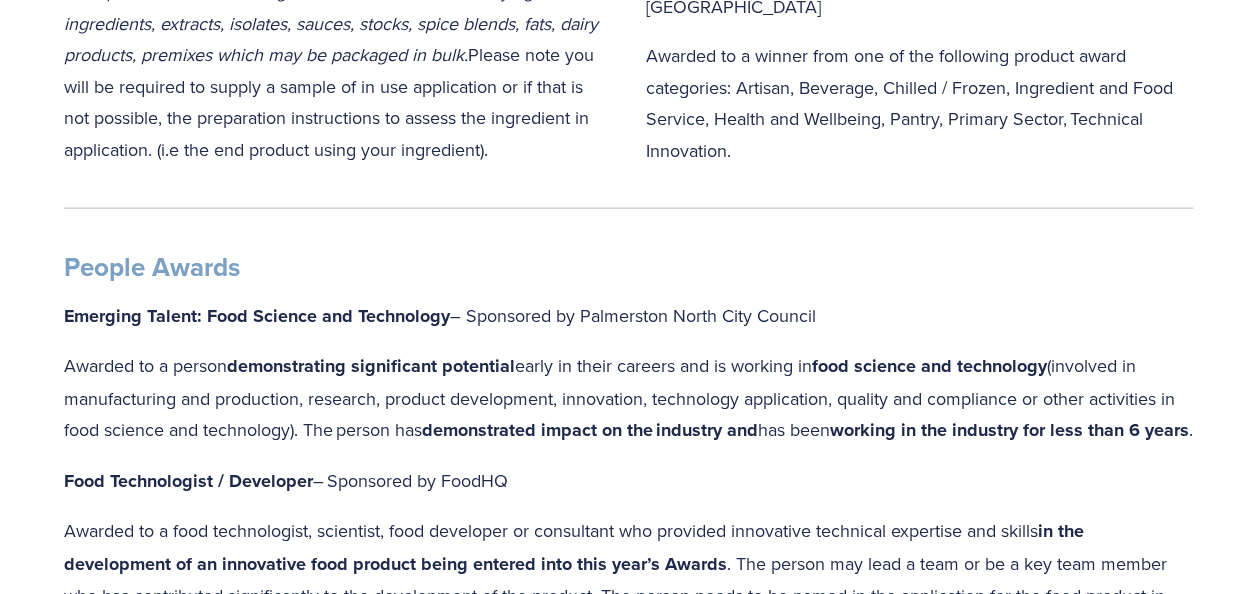 drag, startPoint x: 788, startPoint y: 380, endPoint x: 662, endPoint y: 396, distance: 127.01181 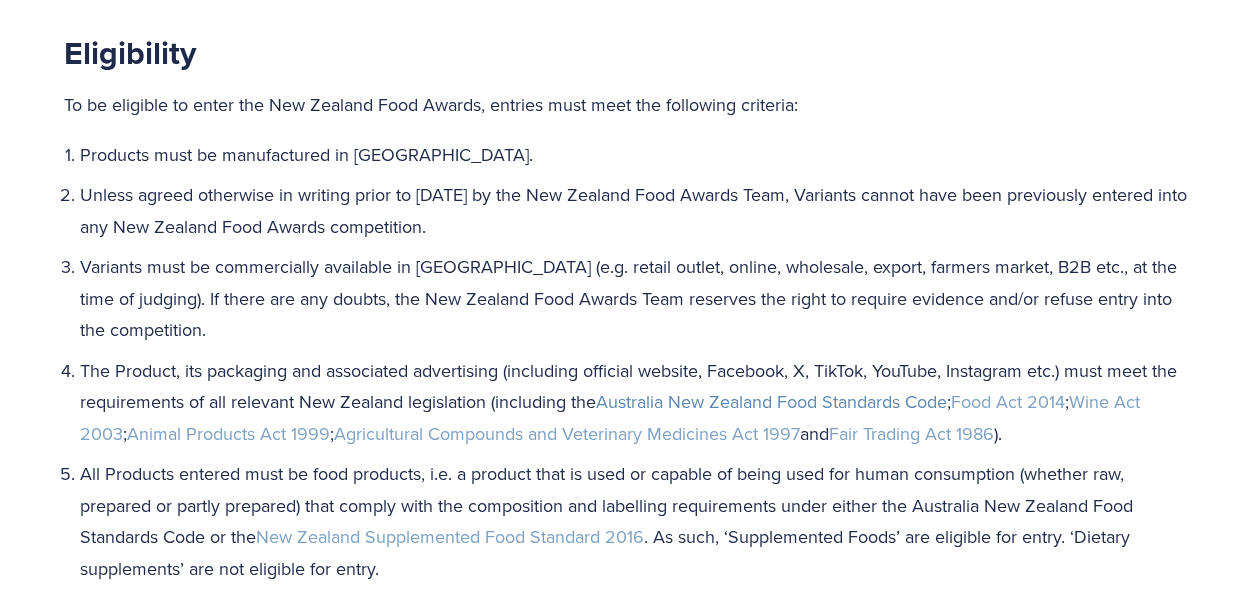 scroll, scrollTop: 2772, scrollLeft: 0, axis: vertical 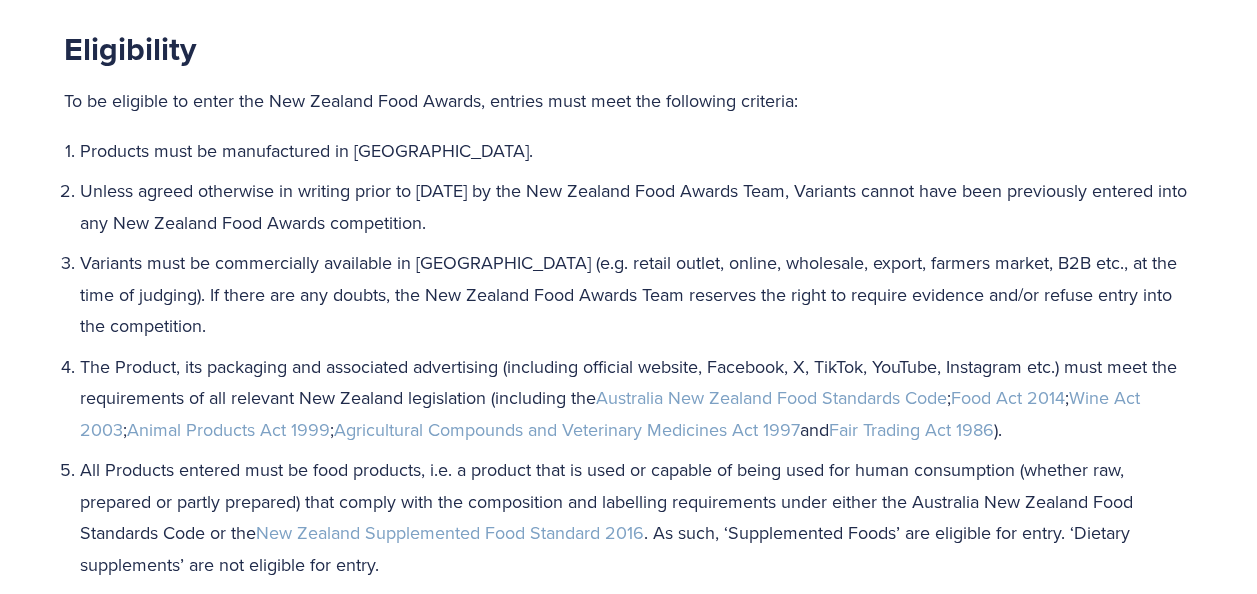 click on "Variants must be commercially available in New Zealand (e.g. retail outlet, online, wholesale, export, farmers market, B2B etc., at the time of judging). If there are any doubts, the New Zealand Food Awards Team reserves the right to require evidence and/or refuse entry into the competition." at bounding box center [636, 294] 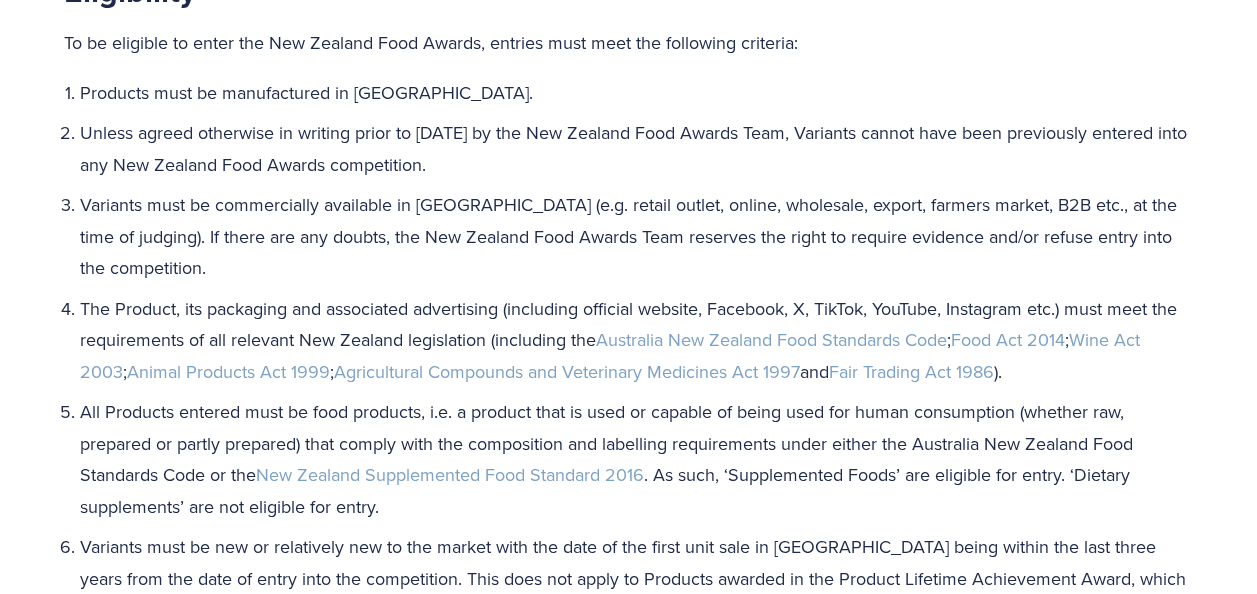 scroll, scrollTop: 2831, scrollLeft: 0, axis: vertical 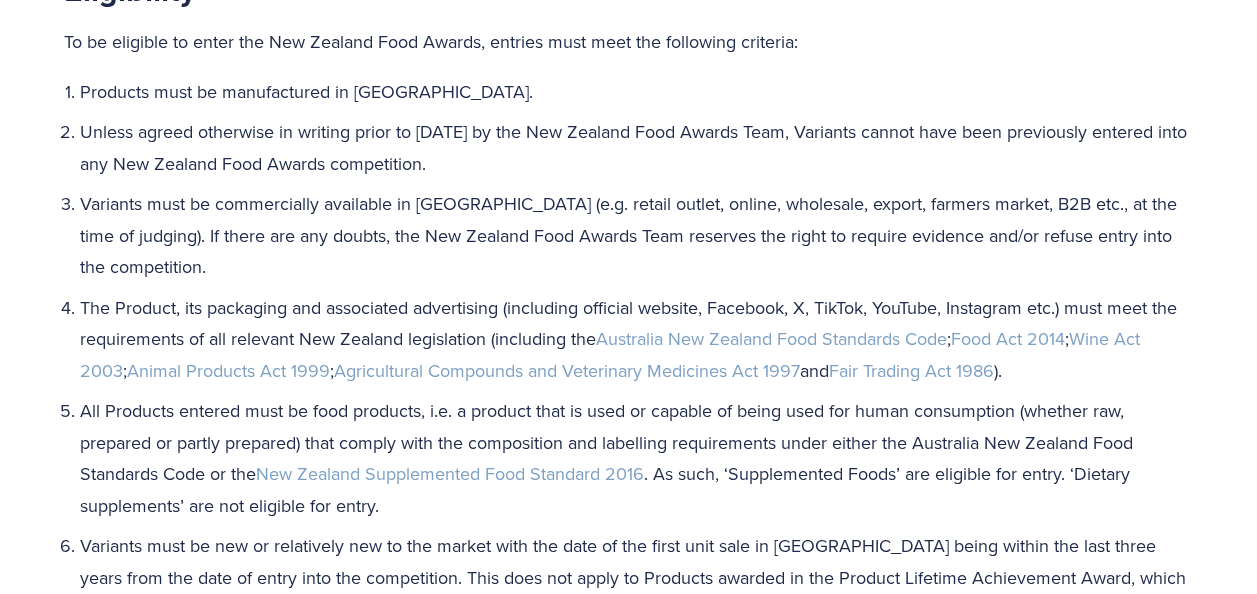 drag, startPoint x: 538, startPoint y: 170, endPoint x: 558, endPoint y: 318, distance: 149.34523 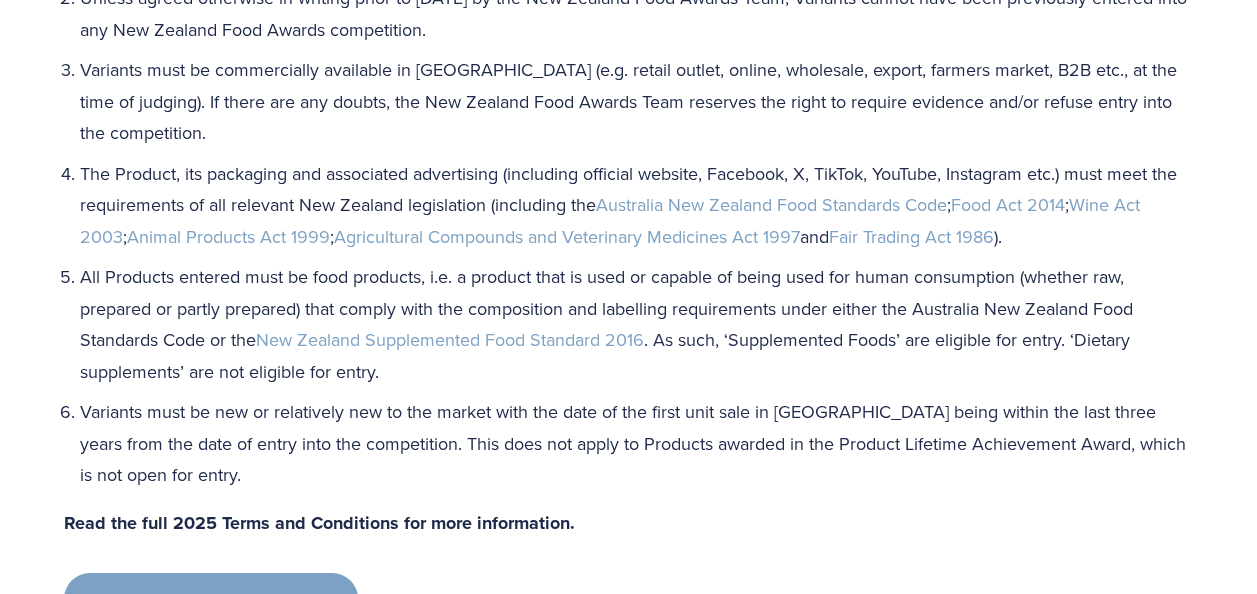 scroll, scrollTop: 2973, scrollLeft: 0, axis: vertical 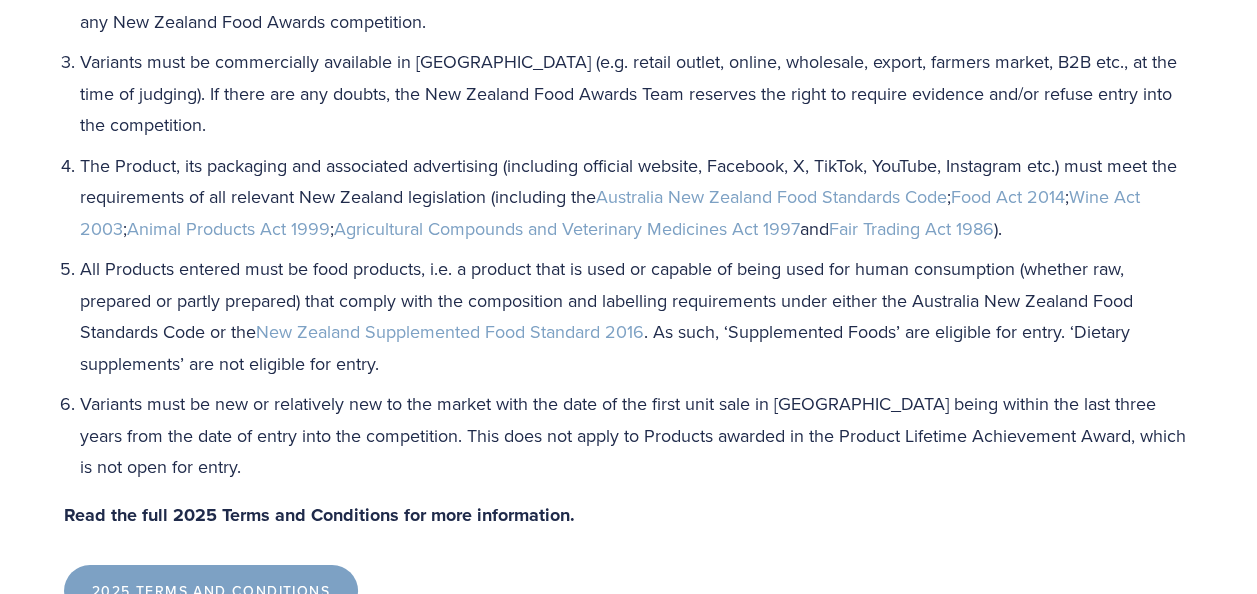 click on "The Product, its packaging and associated advertising (including official website, Facebook, X, TikTok, YouTube, Instagram etc.) must meet the requirements of all relevant New Zealand legislation (including the  Australia New Zealand Food Standards Code ;  Food Act 2014 ;  Wine Act 2003 ;  Animal Products Act 1999 ;  Agricultural Compounds and Veterinary Medicines Act 1997  and  Fair Trading Act 1986 )." at bounding box center [636, 197] 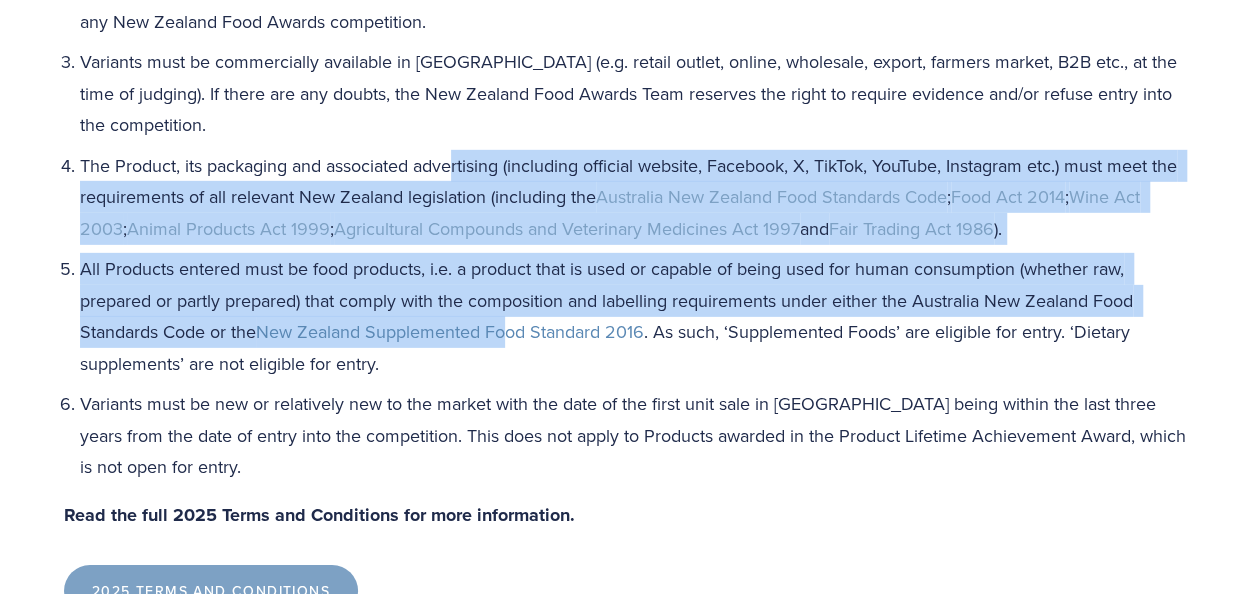 drag, startPoint x: 452, startPoint y: 183, endPoint x: 514, endPoint y: 350, distance: 178.13759 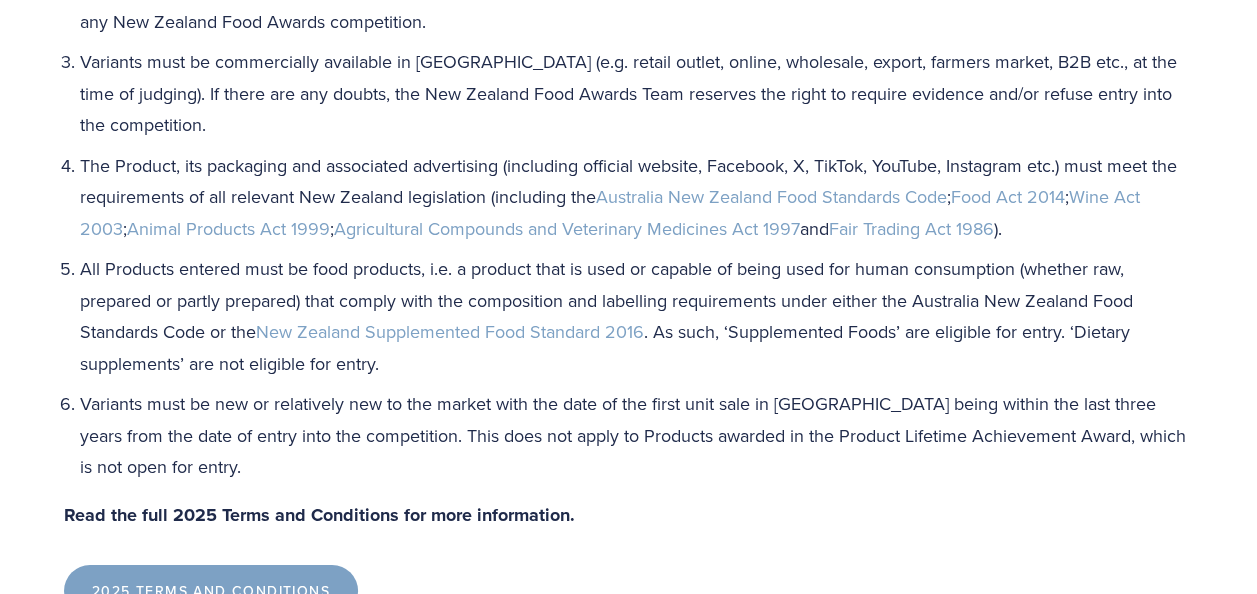 drag, startPoint x: 514, startPoint y: 350, endPoint x: 570, endPoint y: 415, distance: 85.79627 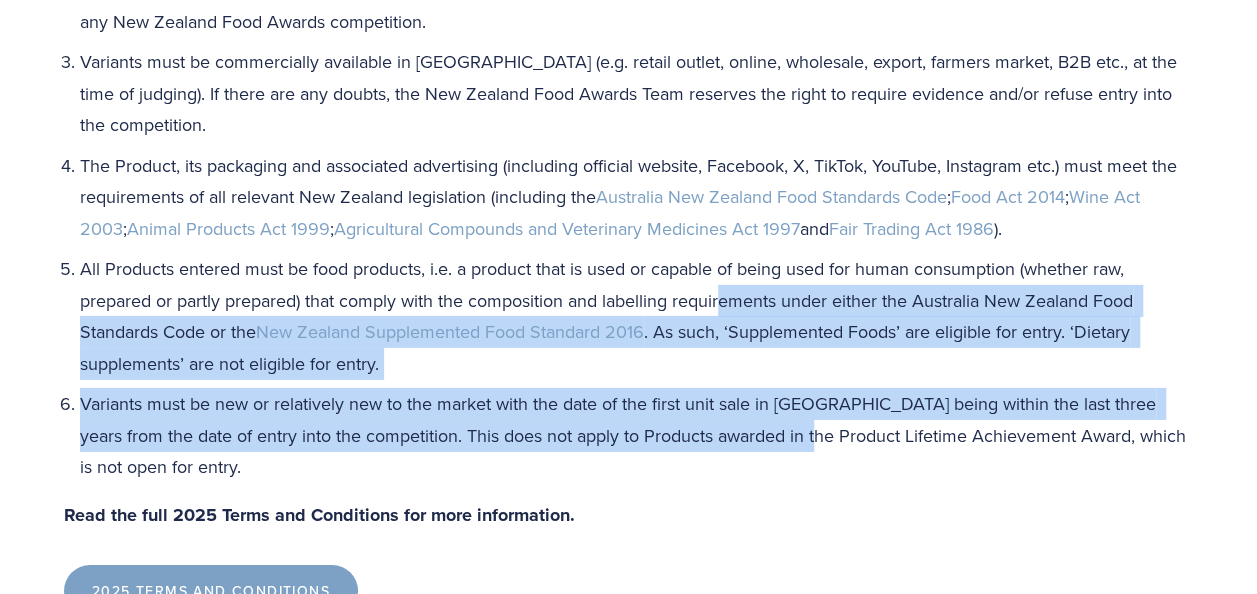 drag, startPoint x: 728, startPoint y: 304, endPoint x: 784, endPoint y: 457, distance: 162.92636 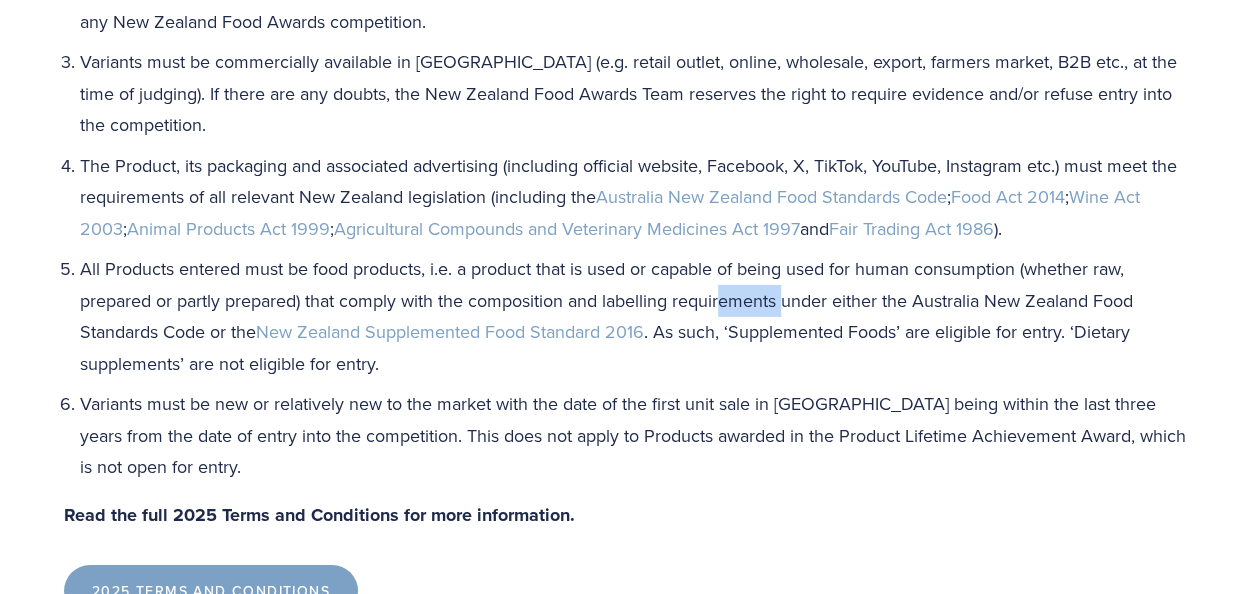 drag, startPoint x: 784, startPoint y: 457, endPoint x: 790, endPoint y: 324, distance: 133.13527 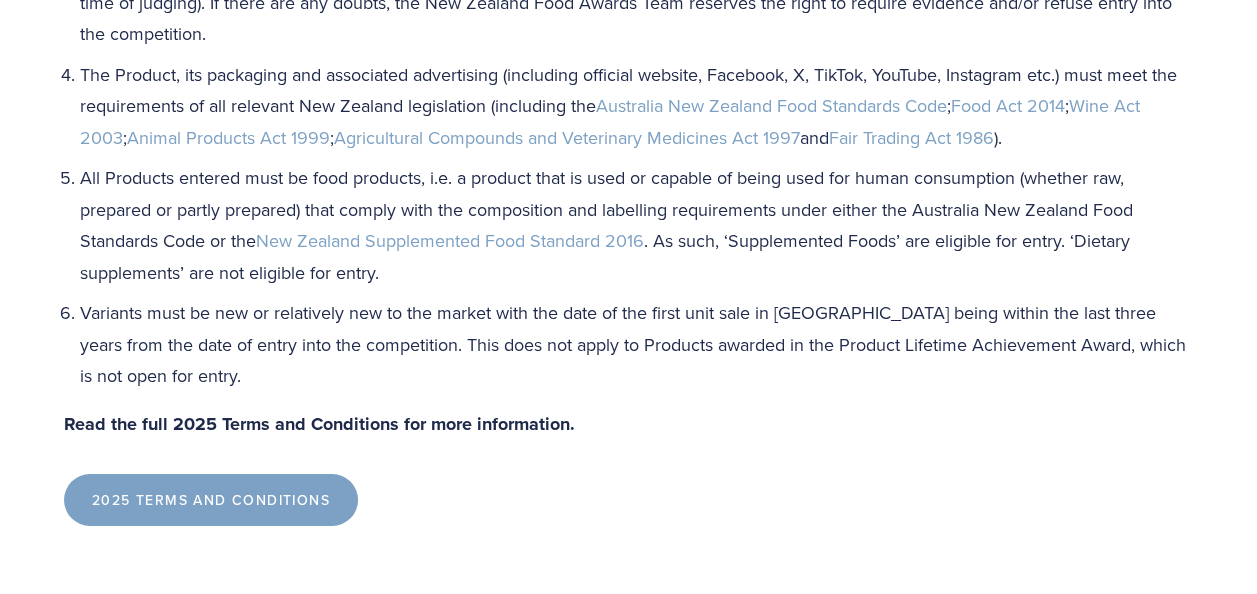 scroll, scrollTop: 3065, scrollLeft: 0, axis: vertical 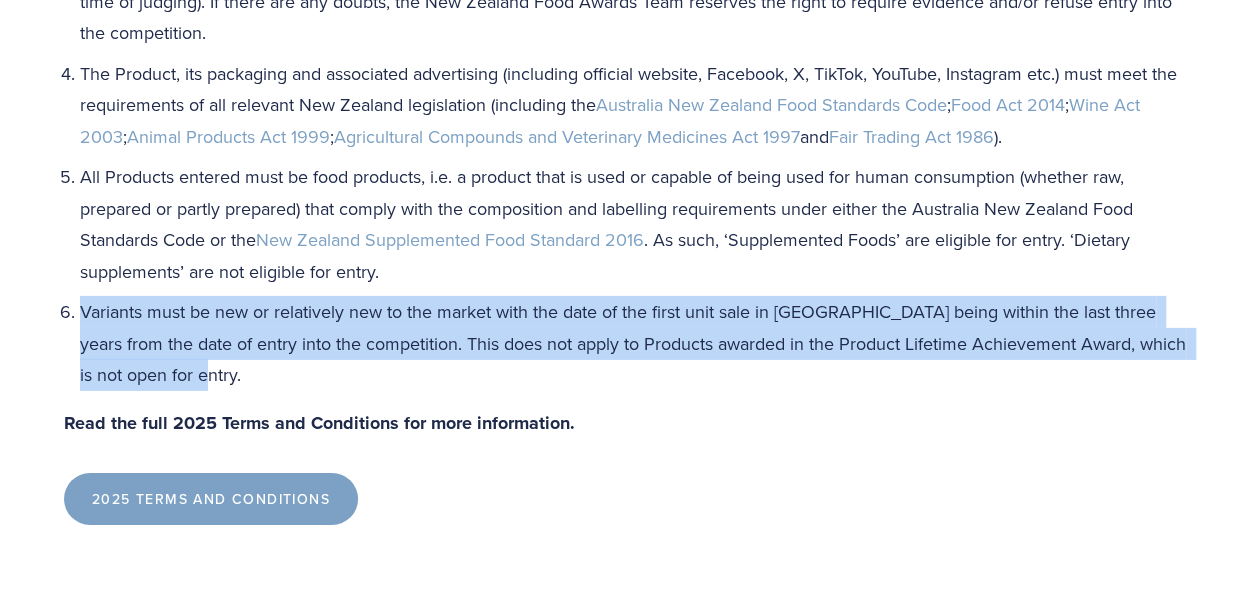 drag, startPoint x: 78, startPoint y: 322, endPoint x: 217, endPoint y: 386, distance: 153.02614 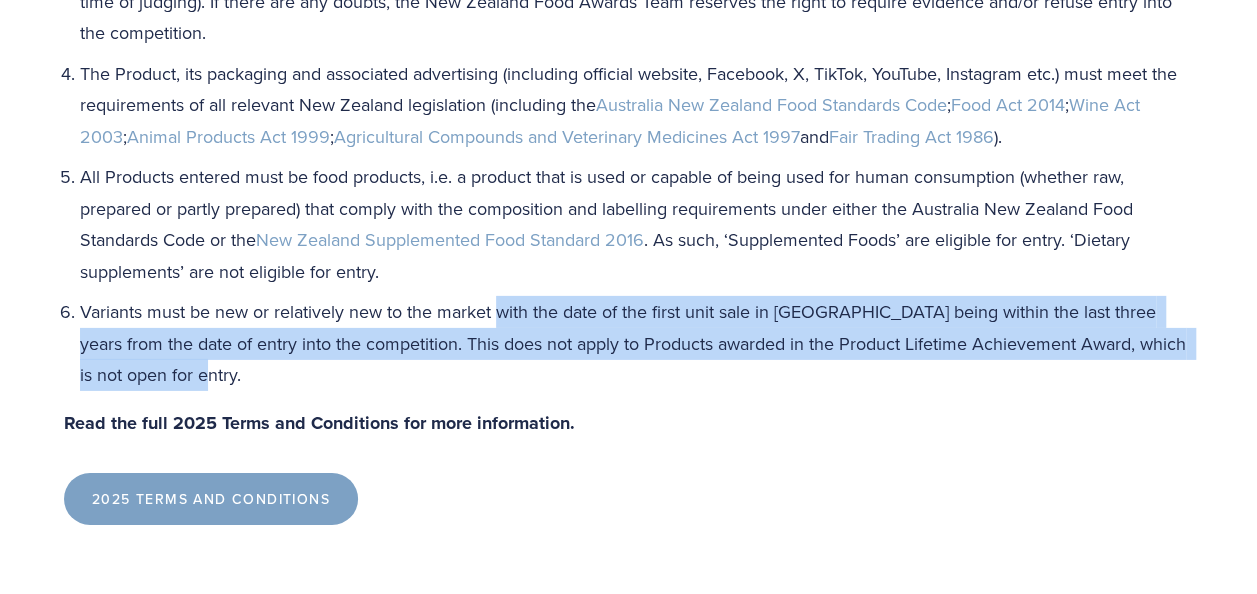 drag, startPoint x: 538, startPoint y: 327, endPoint x: 940, endPoint y: 400, distance: 408.57434 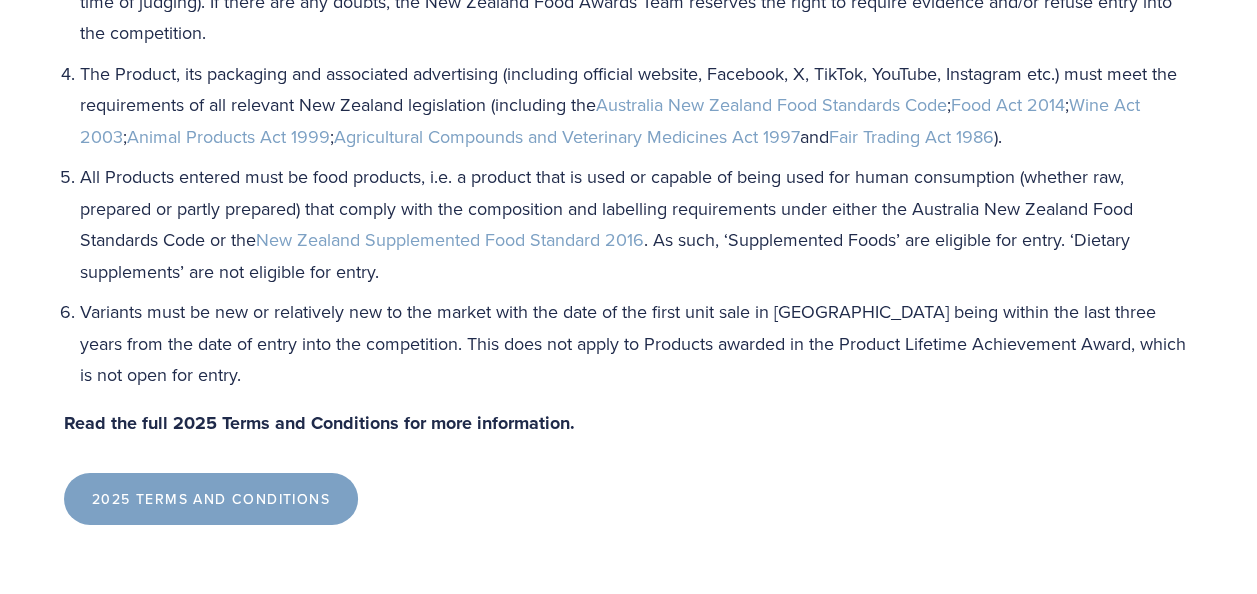 click on "Eligibility To be eligible to enter the New Zealand Food Awards, entries must meet the following criteria: Products must be manufactured in New Zealand.  Unless agreed otherwise in writing prior to 1 May 2025 by the New Zealand Food Awards Team, Variants cannot have been previously entered into any New Zealand Food Awards competition.  Variants must be commercially available in New Zealand (e.g. retail outlet, online, wholesale, export, farmers market, B2B etc., at the time of judging). If there are any doubts, the New Zealand Food Awards Team reserves the right to require evidence and/or refuse entry into the competition.  The Product, its packaging and associated advertising (including official website, Facebook, X, TikTok, YouTube, Instagram etc.) must meet the requirements of all relevant New Zealand legislation (including the  Australia New Zealand Food Standards Code ;  Food Act 2014 ;  Wine Act 2003 ;  Animal Products Act 1999 ;  Agricultural Compounds and Veterinary Medicines Act 1997  and  )." at bounding box center [628, 87] 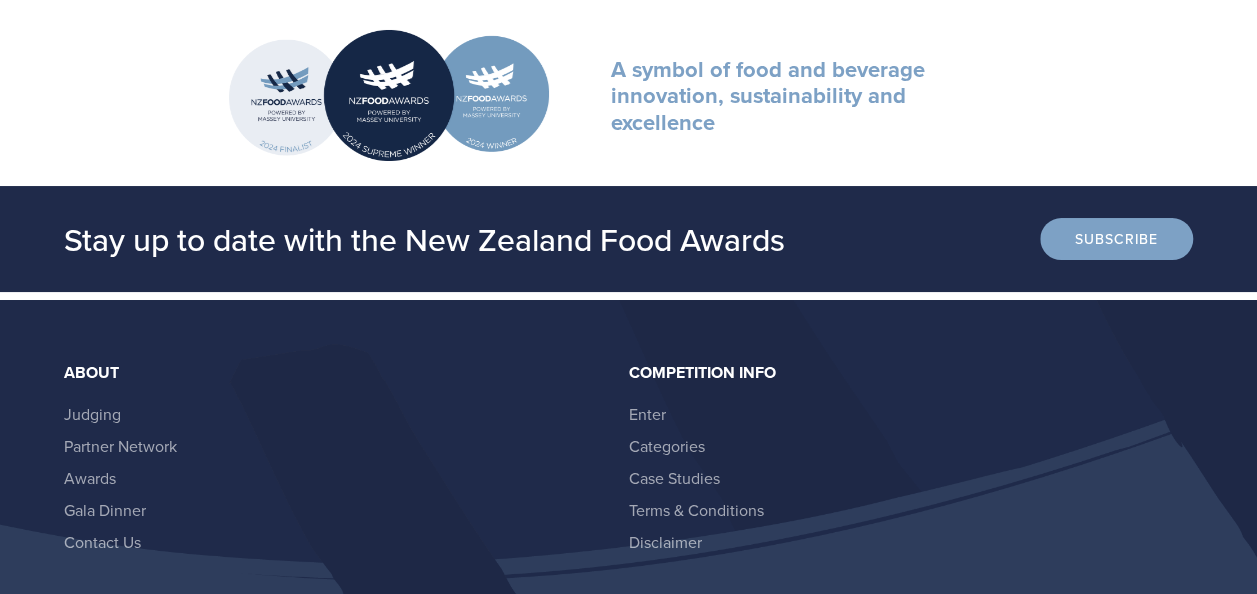 scroll, scrollTop: 3365, scrollLeft: 0, axis: vertical 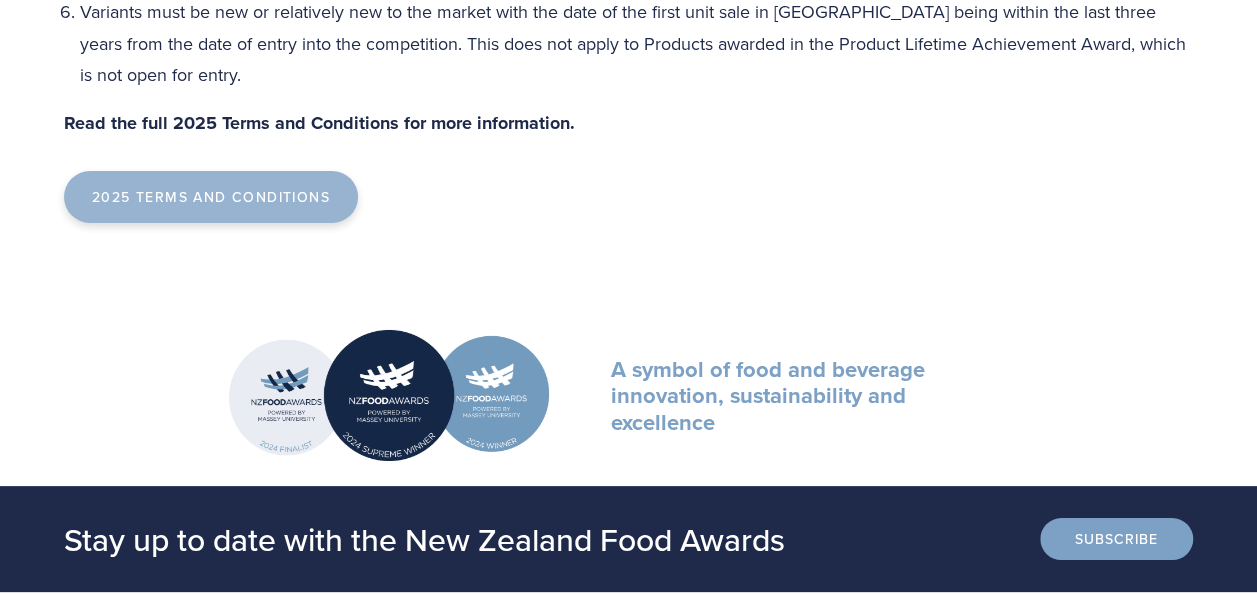 click on "2025 Terms and Conditions" at bounding box center (211, 197) 